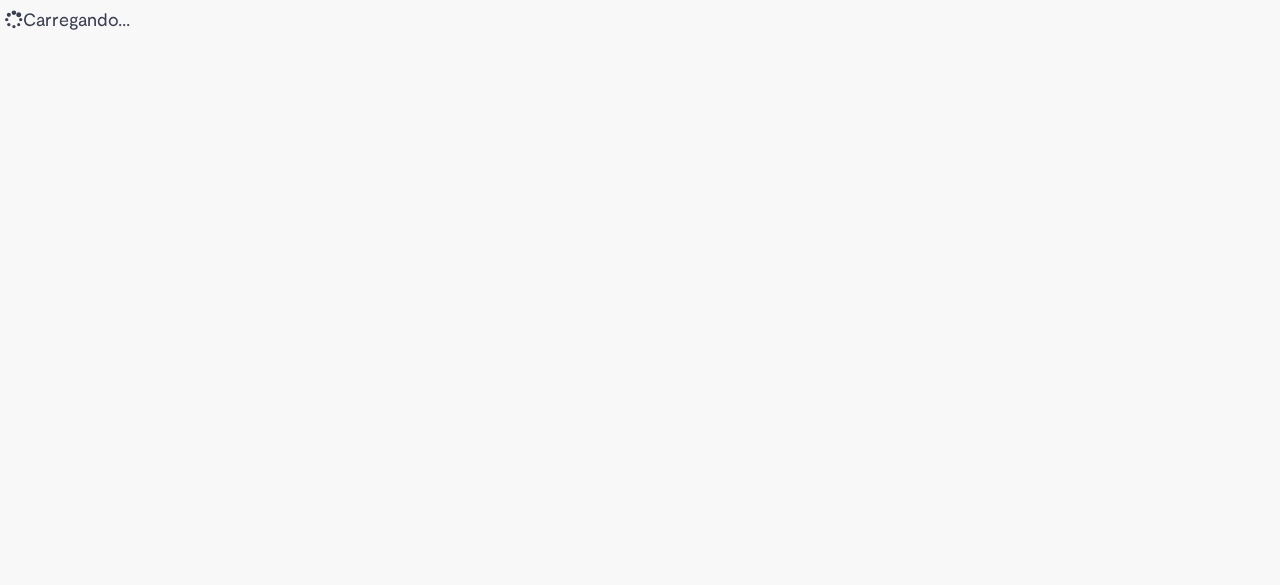 scroll, scrollTop: 0, scrollLeft: 0, axis: both 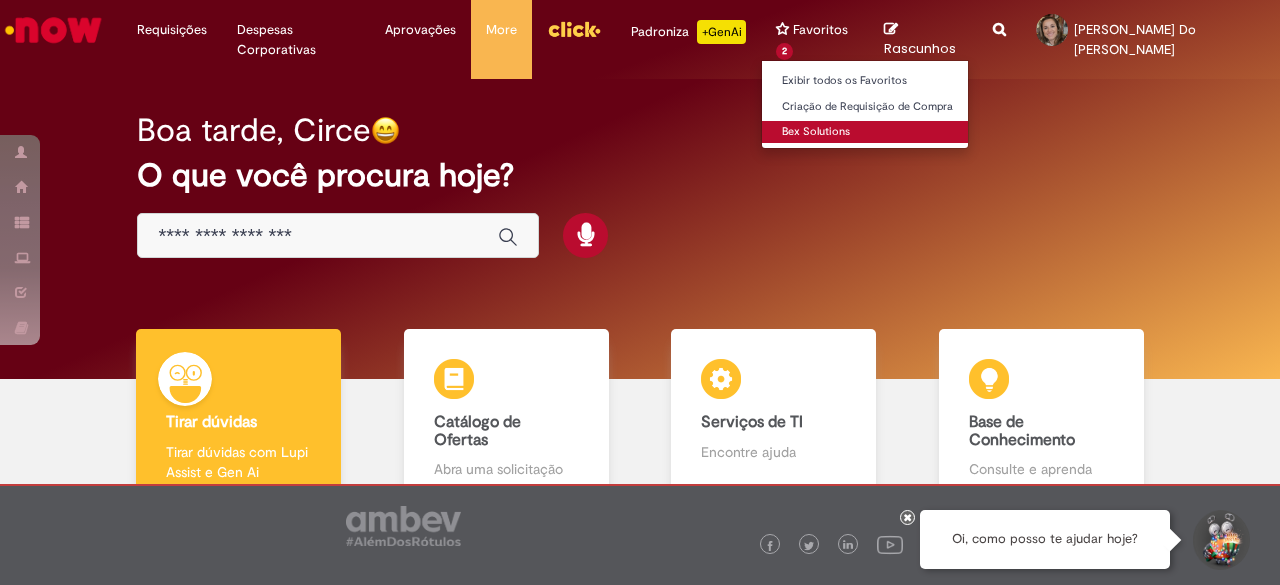 click on "Bex Solutions" at bounding box center (872, 132) 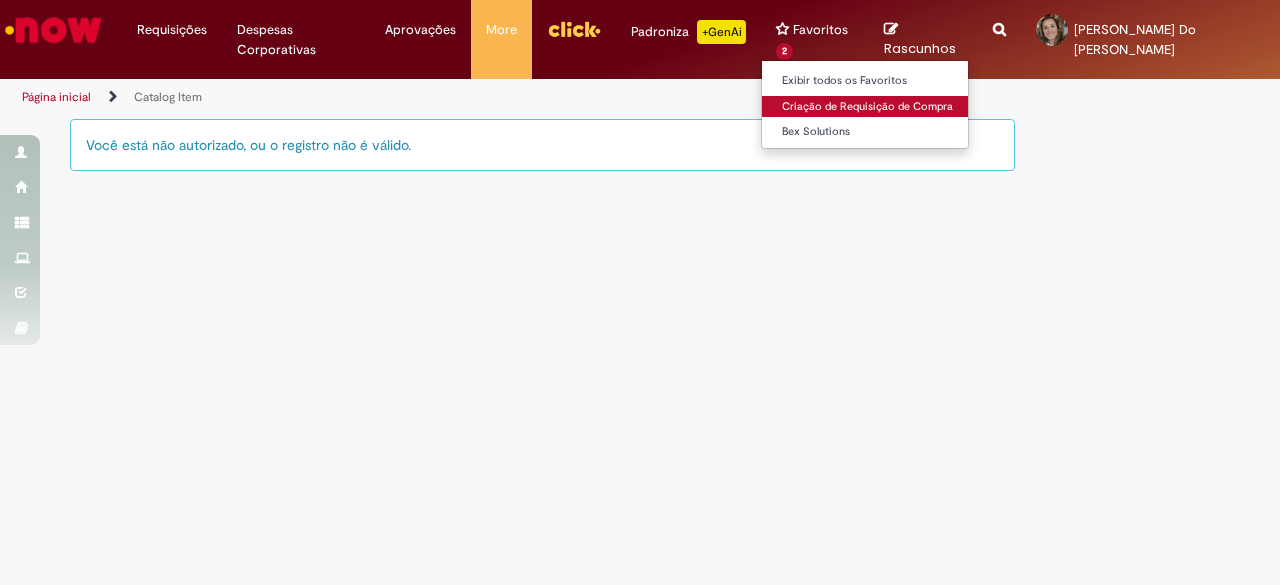click on "Criação de Requisição de Compra" at bounding box center (872, 107) 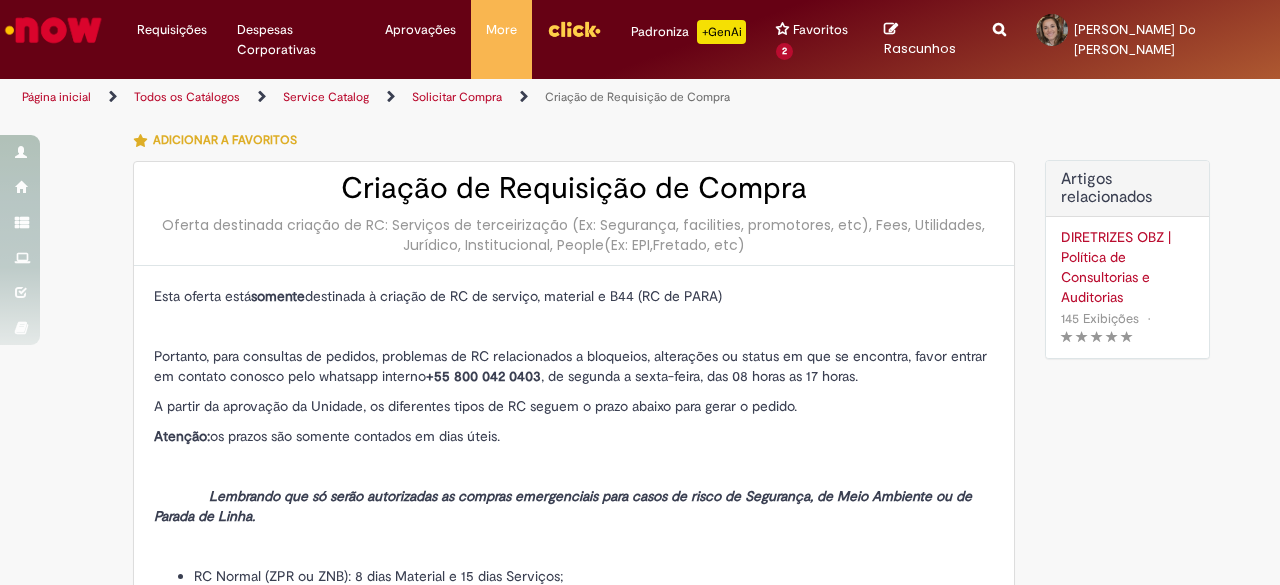 type on "********" 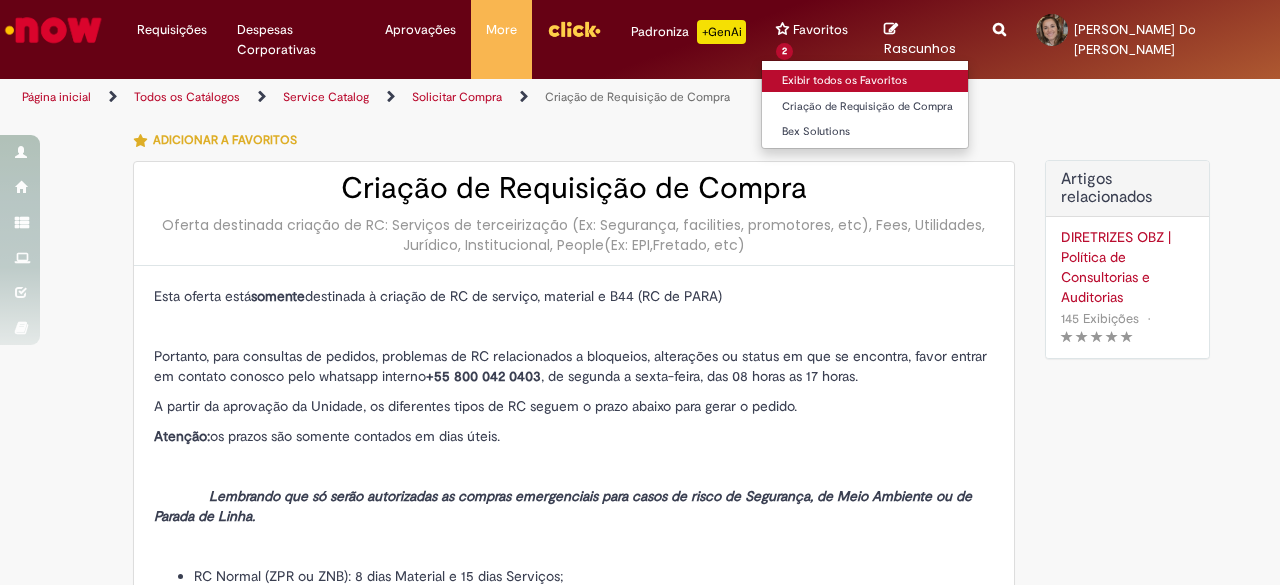 type on "**********" 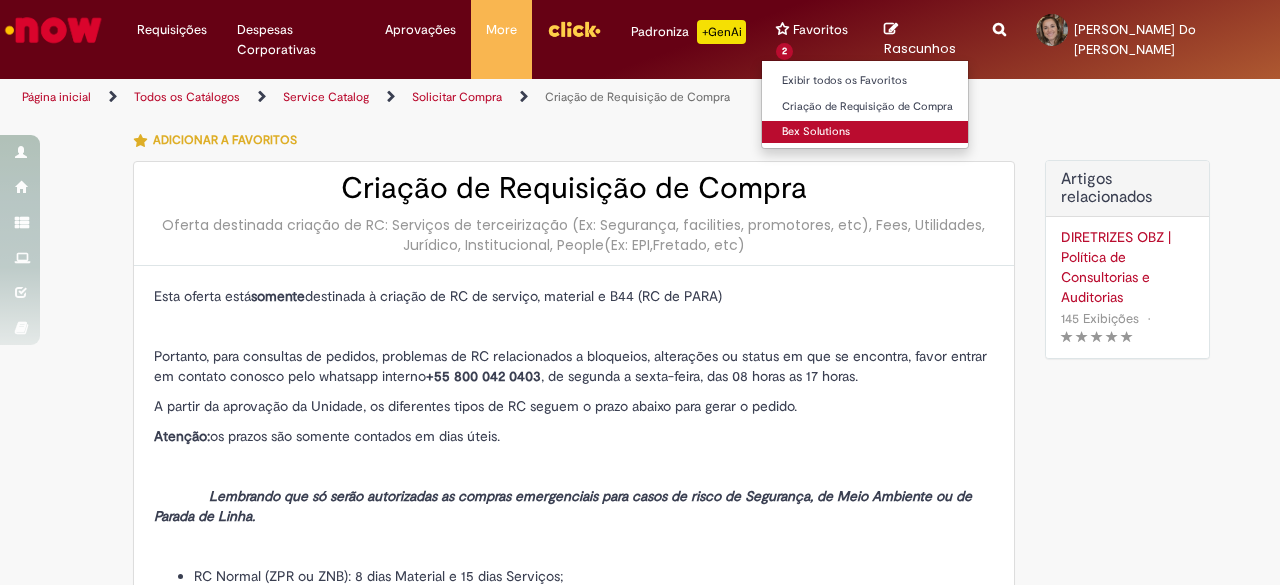 click on "Bex Solutions" at bounding box center [872, 132] 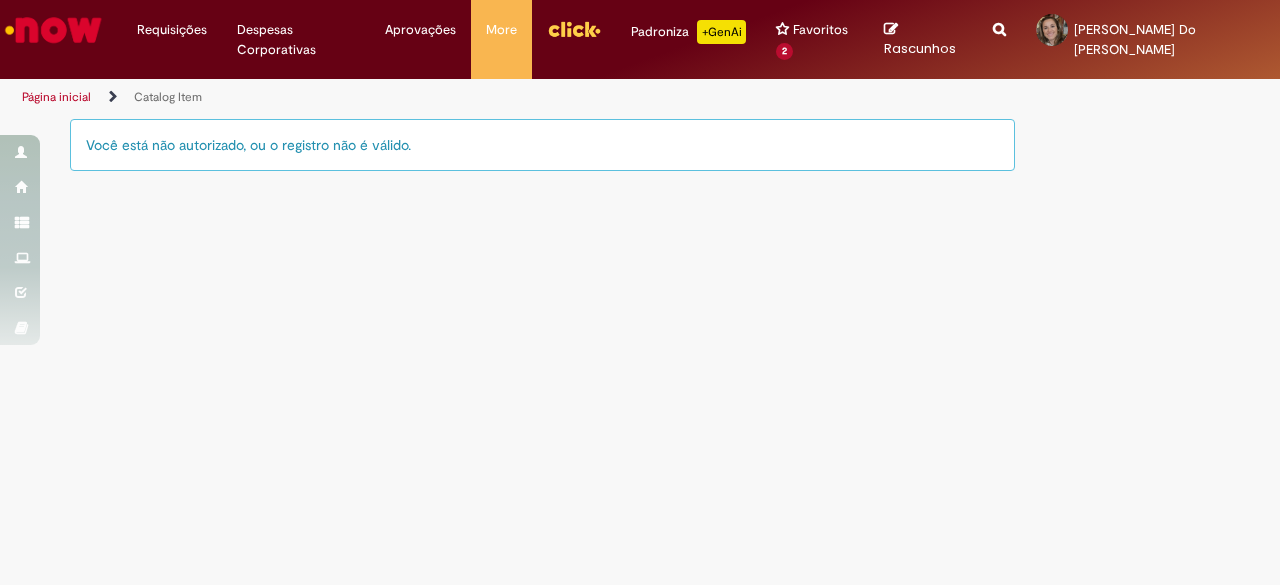 click on "Página inicial" at bounding box center [56, 97] 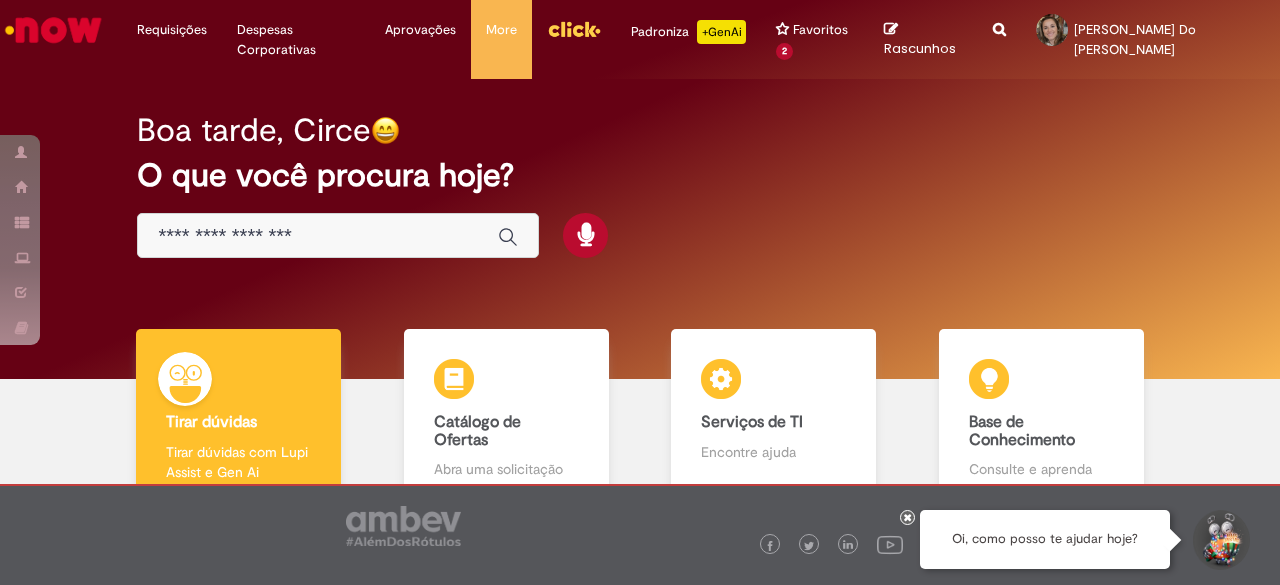 click at bounding box center (318, 236) 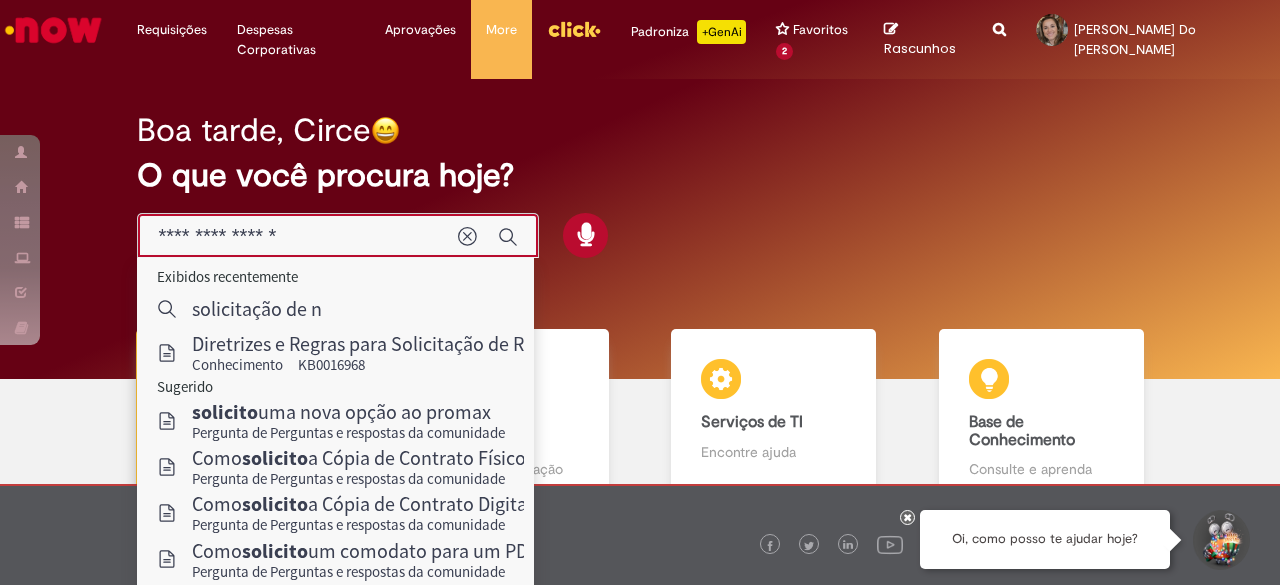 type on "**********" 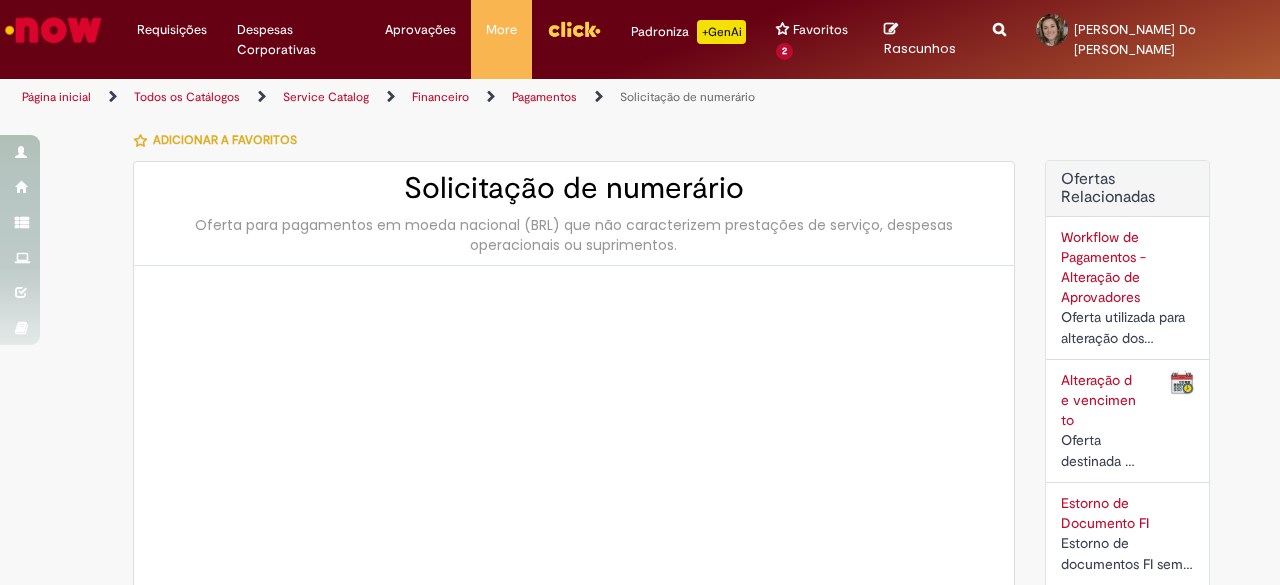 type on "********" 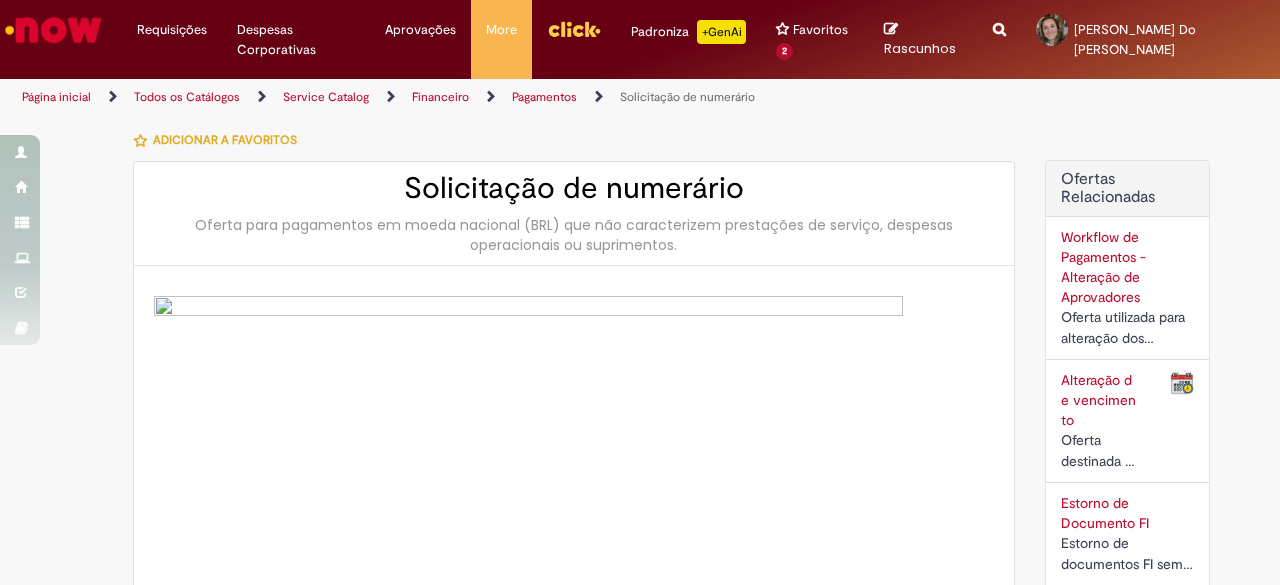 type on "**********" 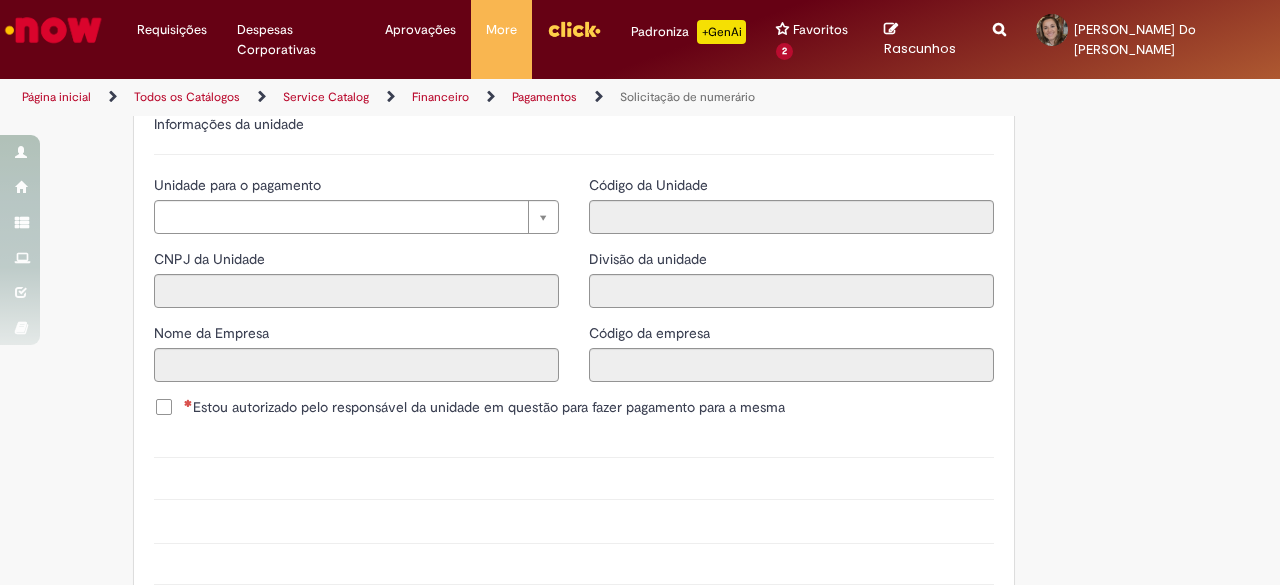scroll, scrollTop: 2088, scrollLeft: 0, axis: vertical 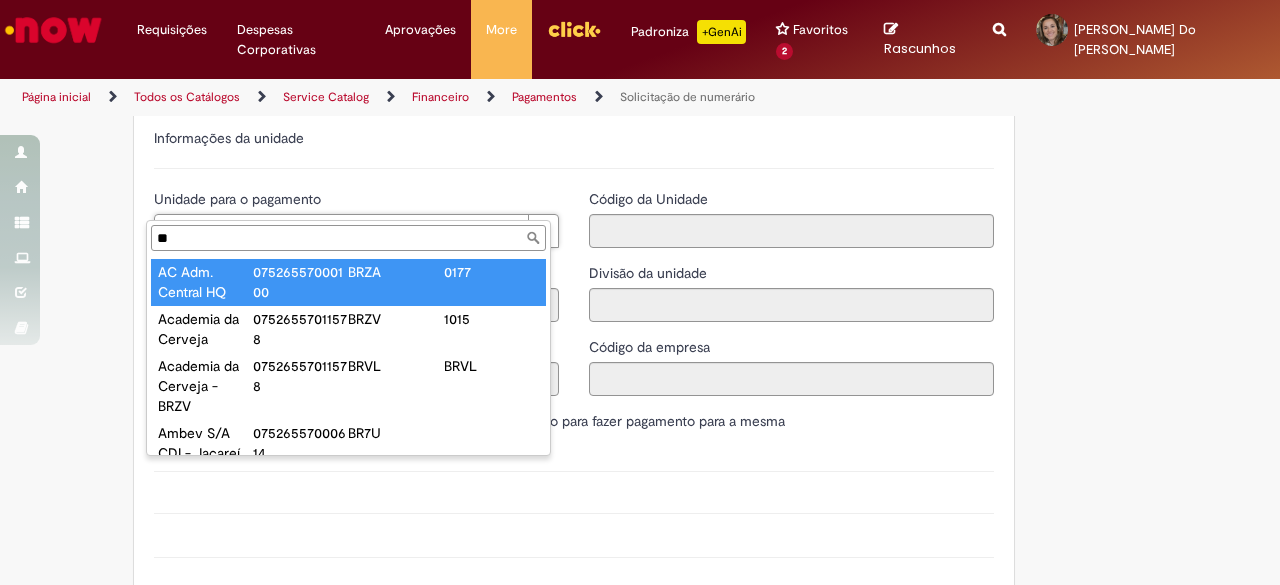 type on "**" 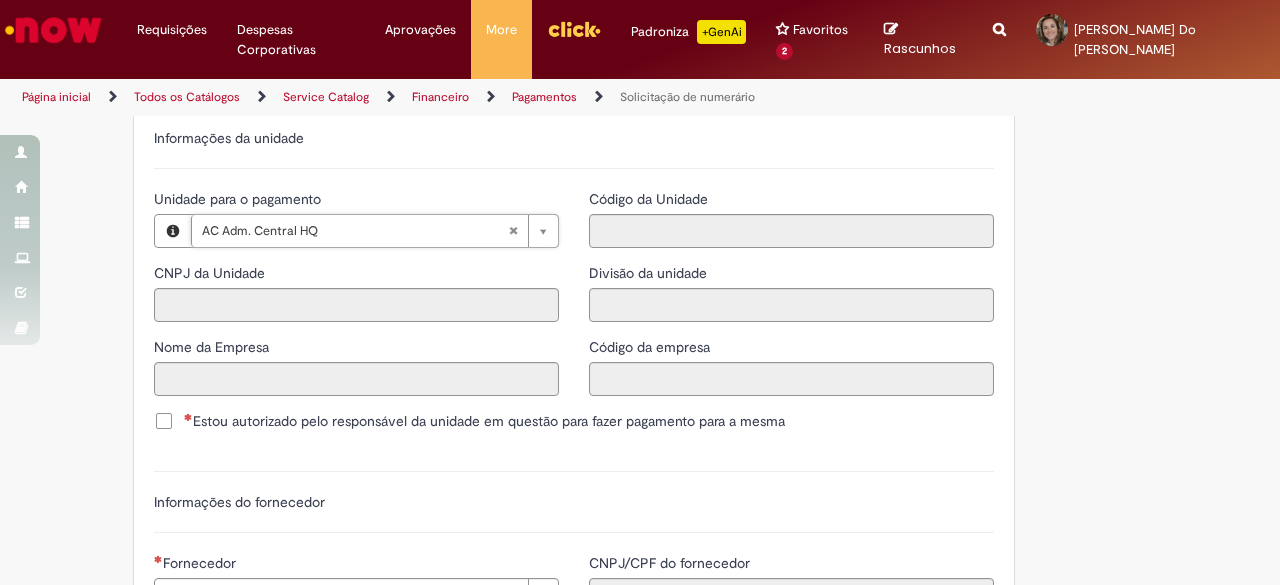 type on "**********" 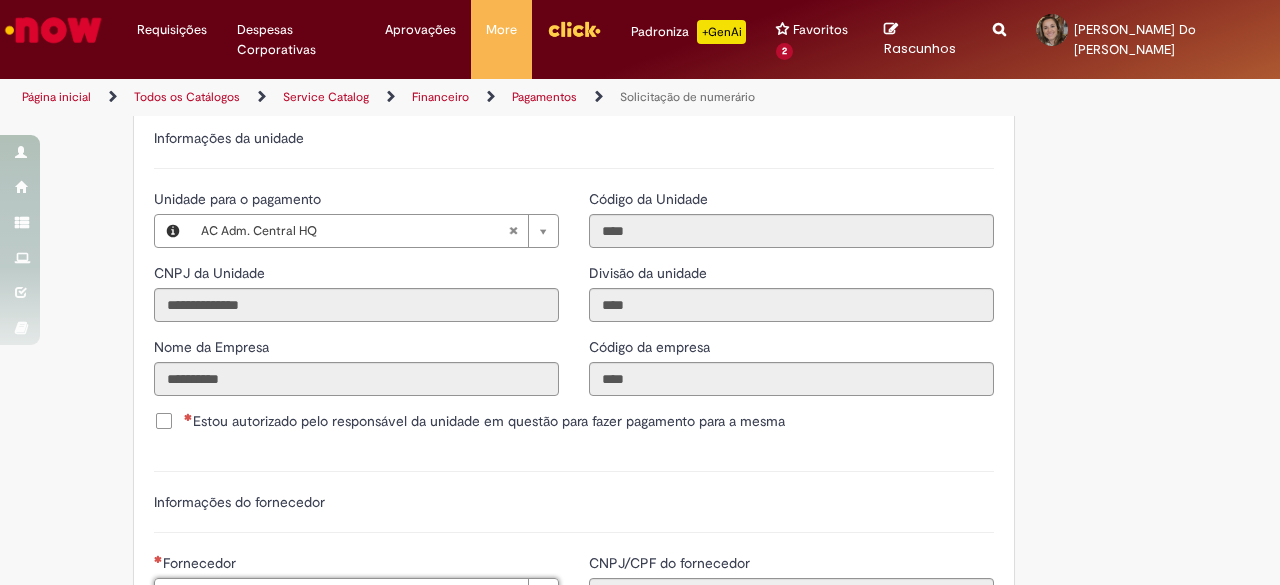 drag, startPoint x: 1274, startPoint y: 441, endPoint x: 1268, endPoint y: 533, distance: 92.19544 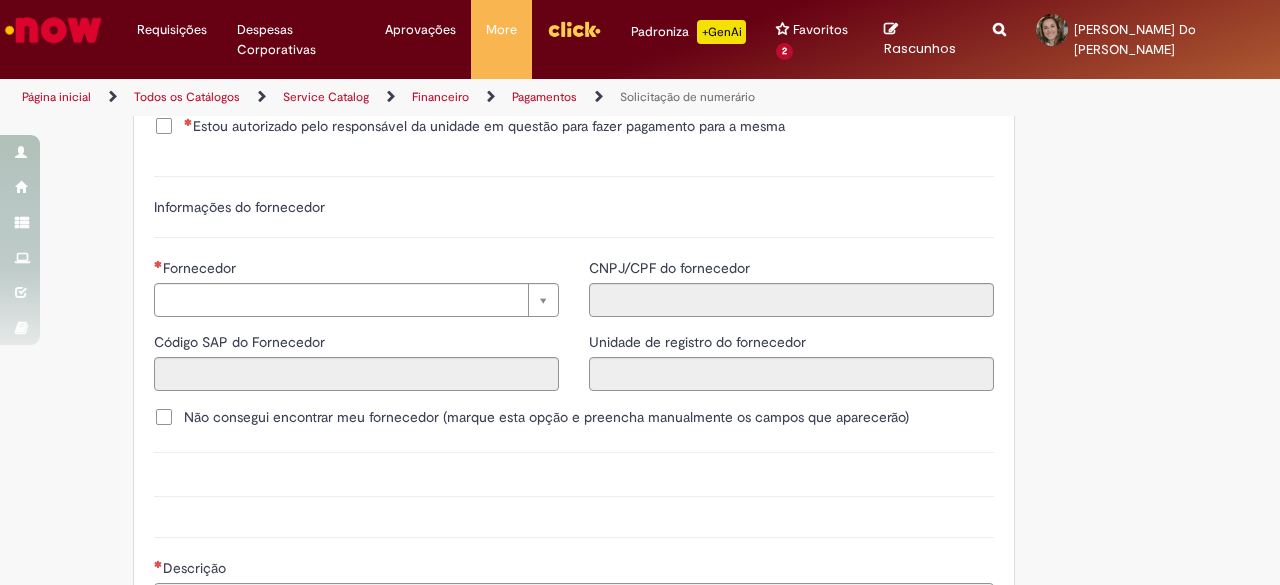 scroll, scrollTop: 2282, scrollLeft: 0, axis: vertical 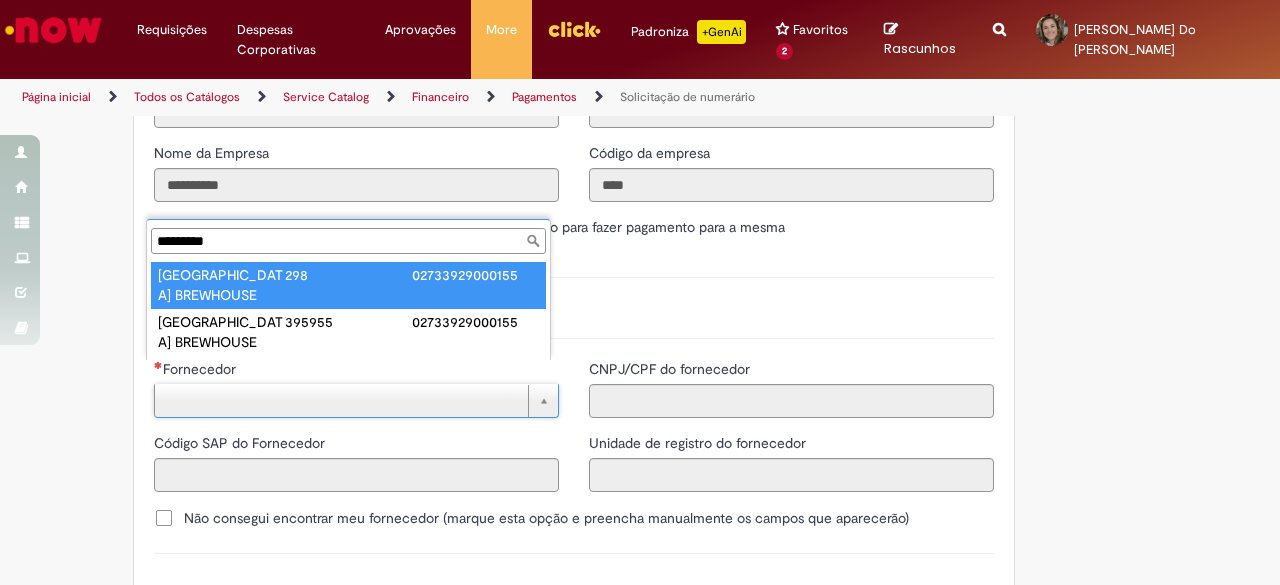 type on "*********" 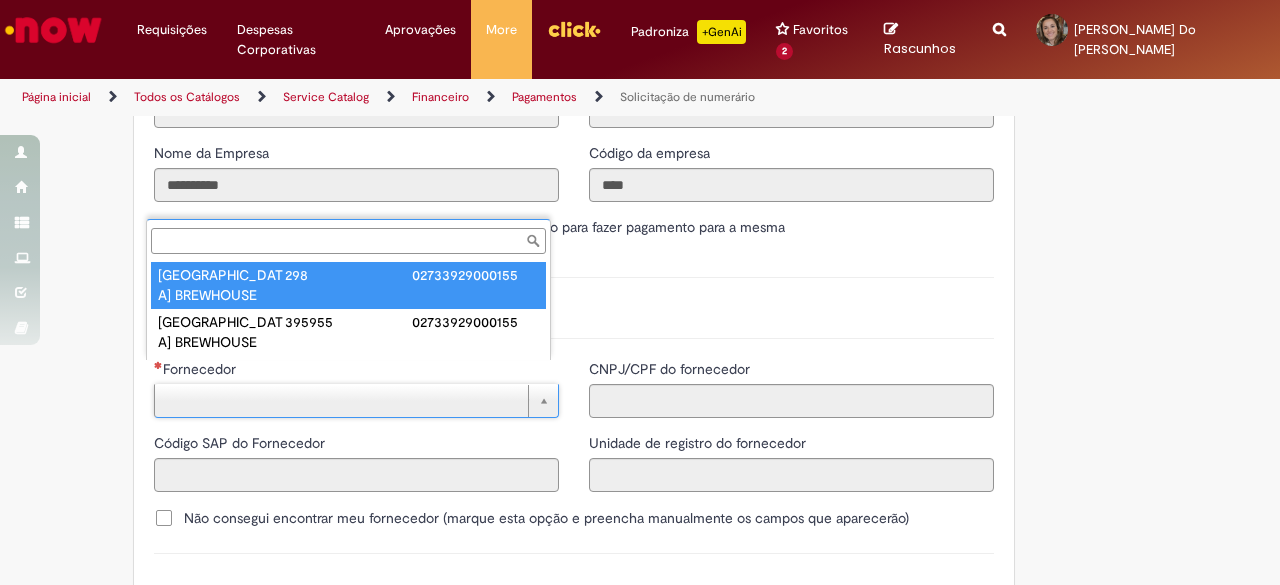 type on "***" 